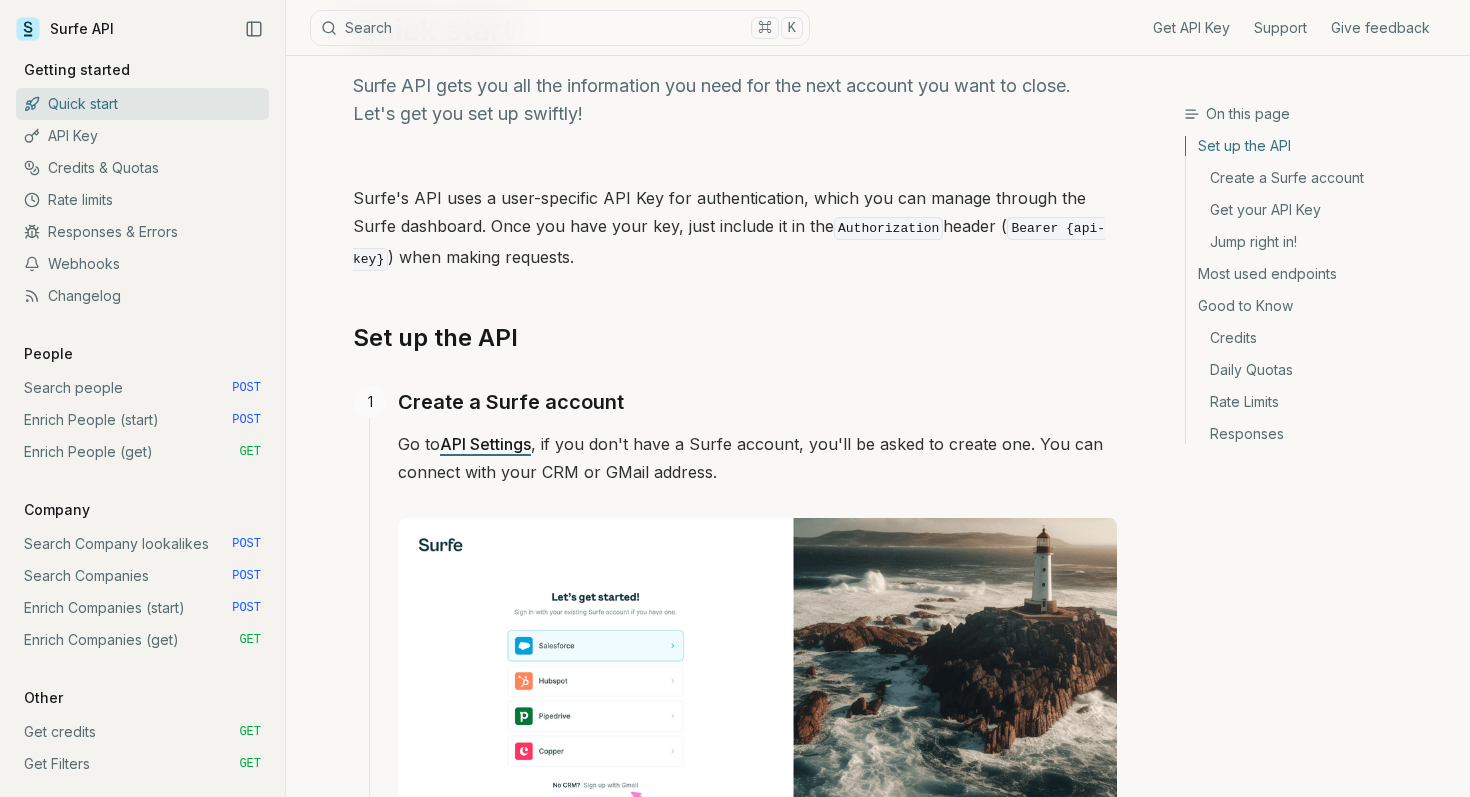 scroll, scrollTop: 0, scrollLeft: 0, axis: both 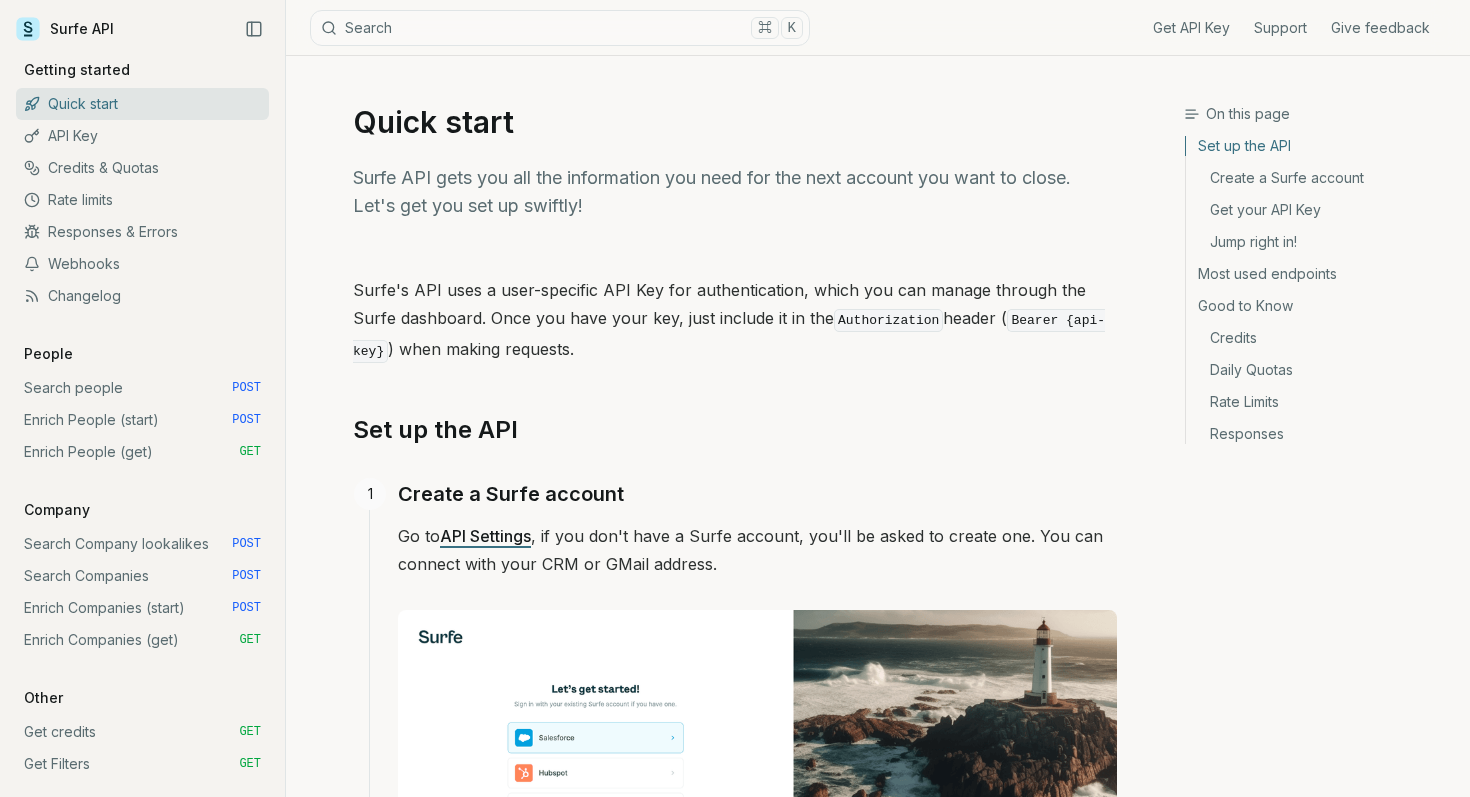click on "Enrich Companies (start)   POST" at bounding box center (142, 608) 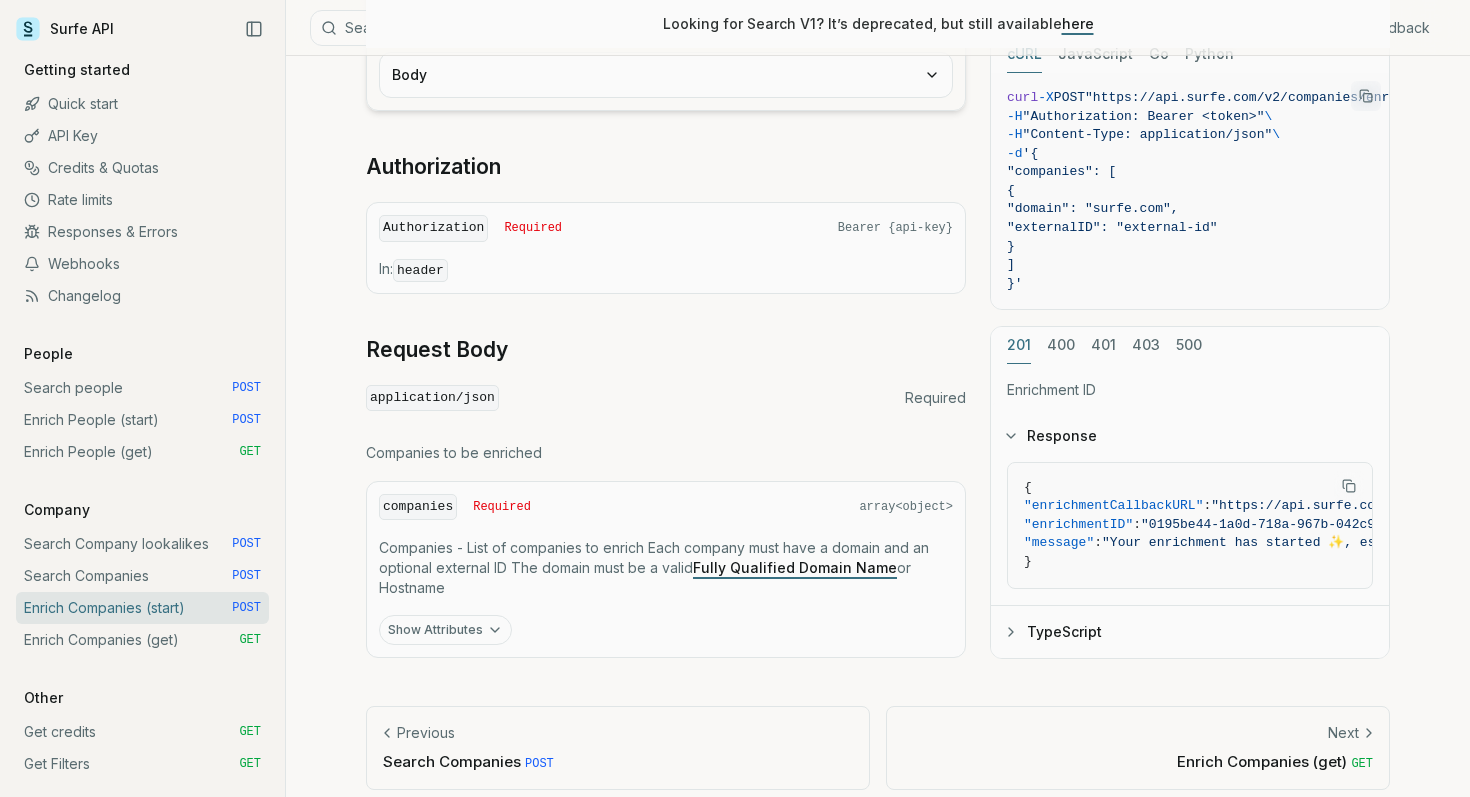 scroll, scrollTop: 469, scrollLeft: 0, axis: vertical 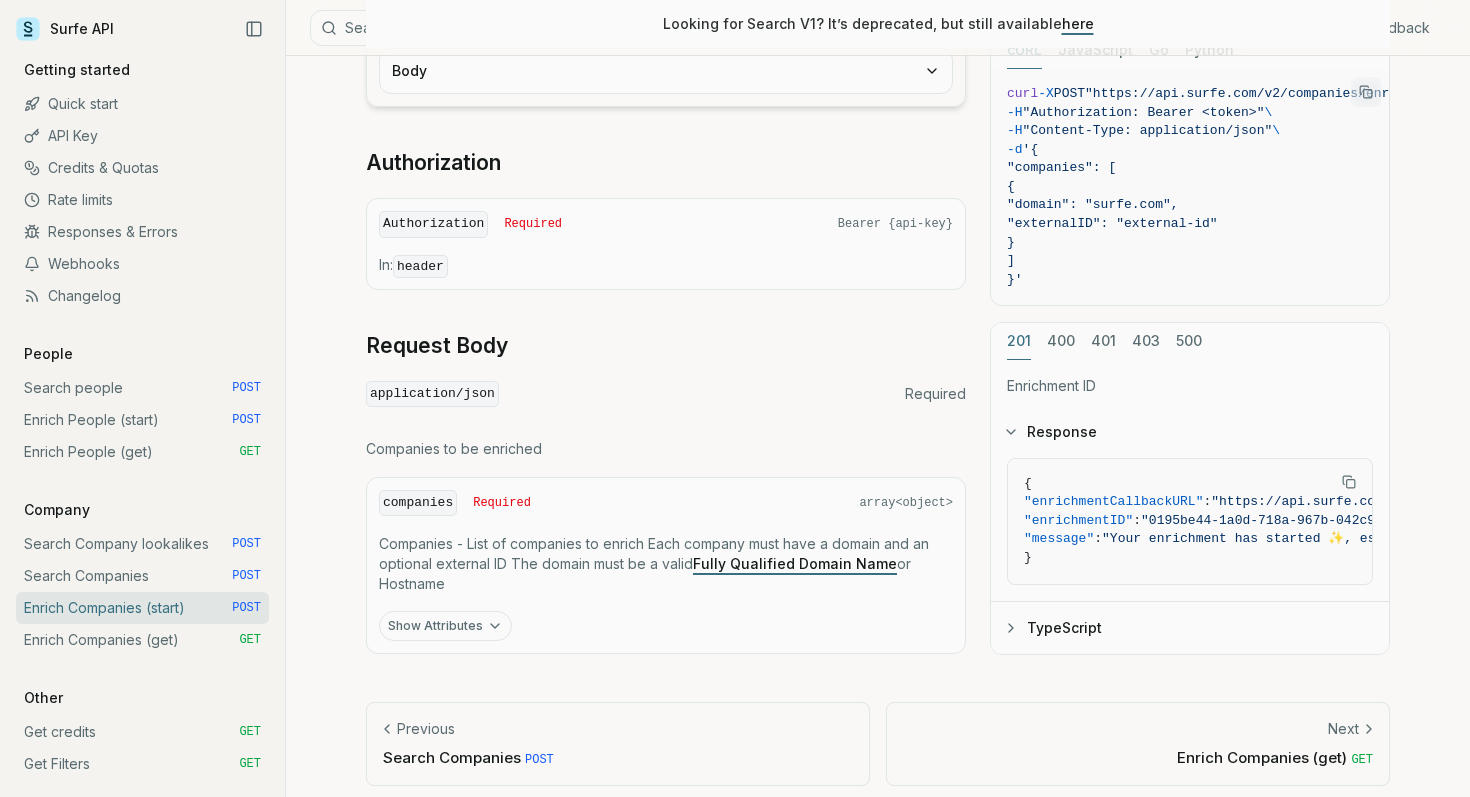 click on "Enrich Companies (get)   GET" at bounding box center [142, 640] 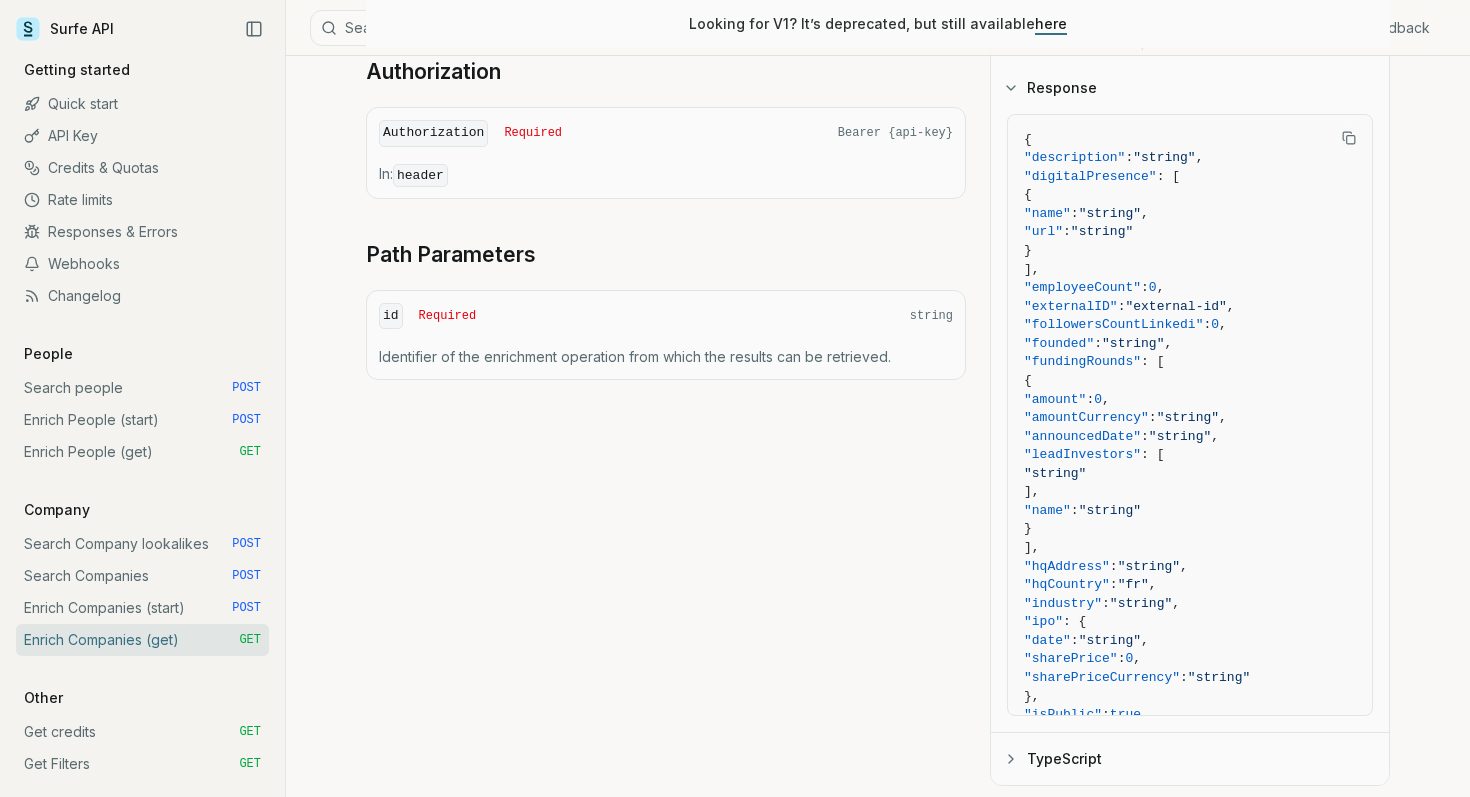 scroll, scrollTop: 659, scrollLeft: 0, axis: vertical 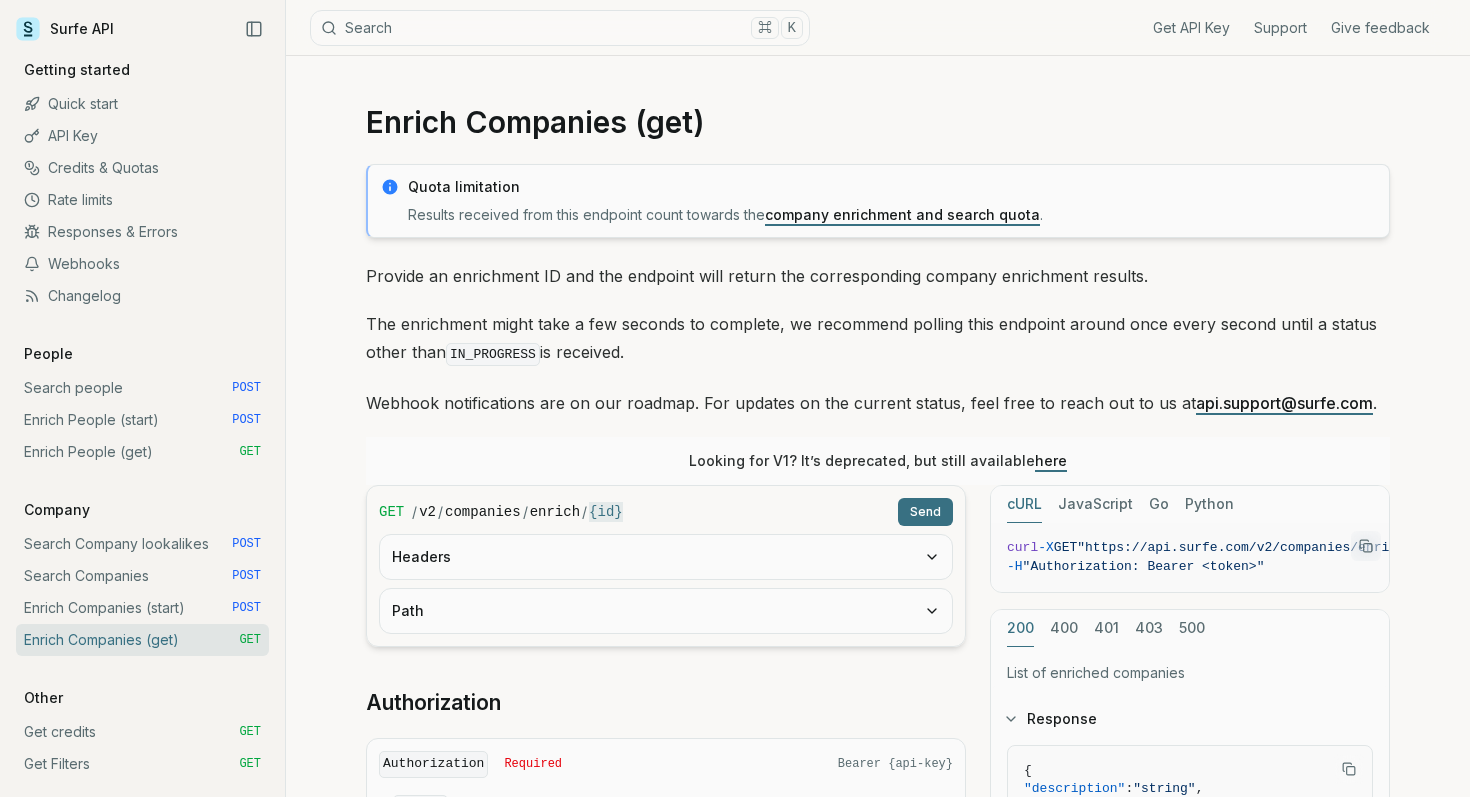 click on "Credits & Quotas" at bounding box center [142, 168] 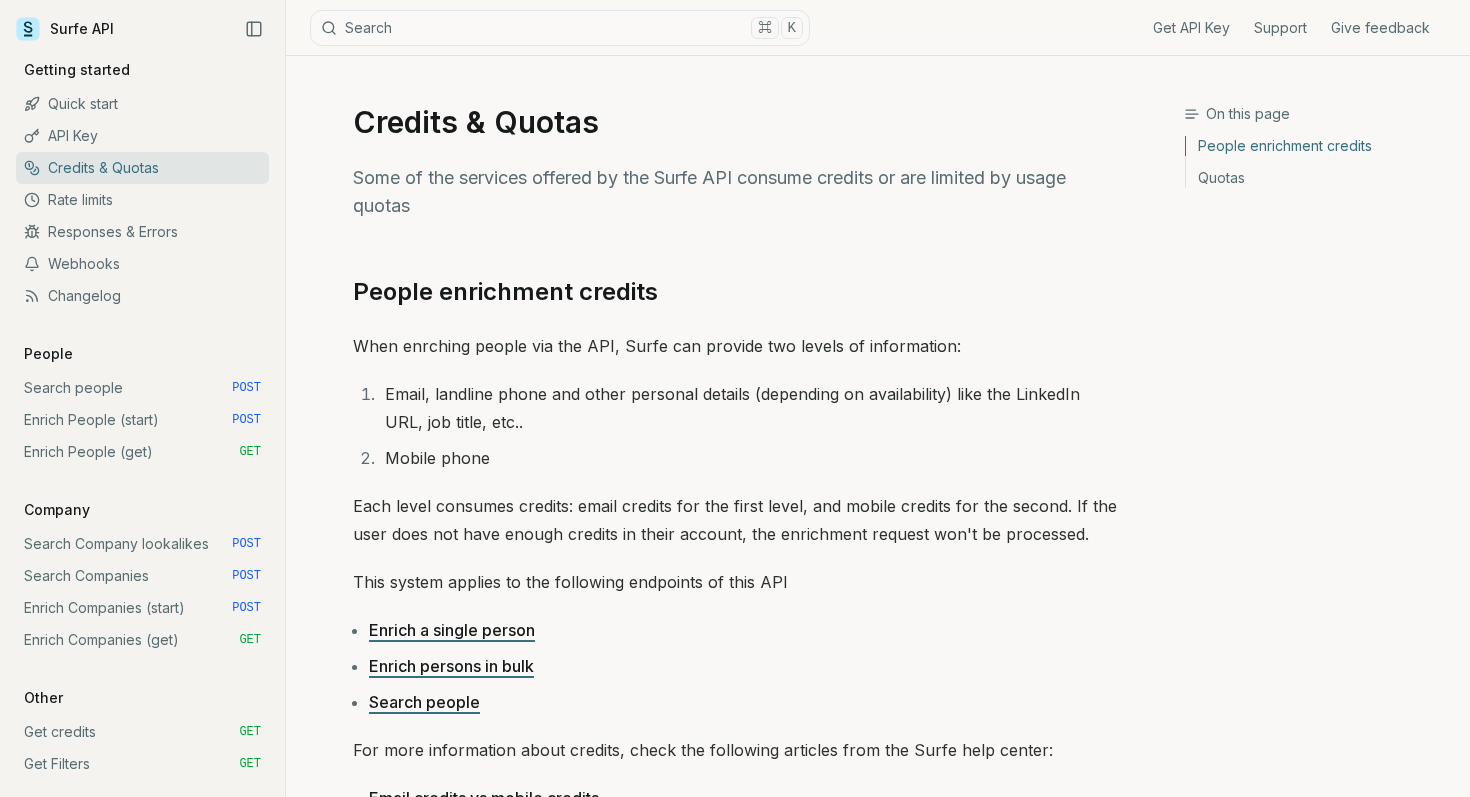 click on "Quick start" at bounding box center (142, 104) 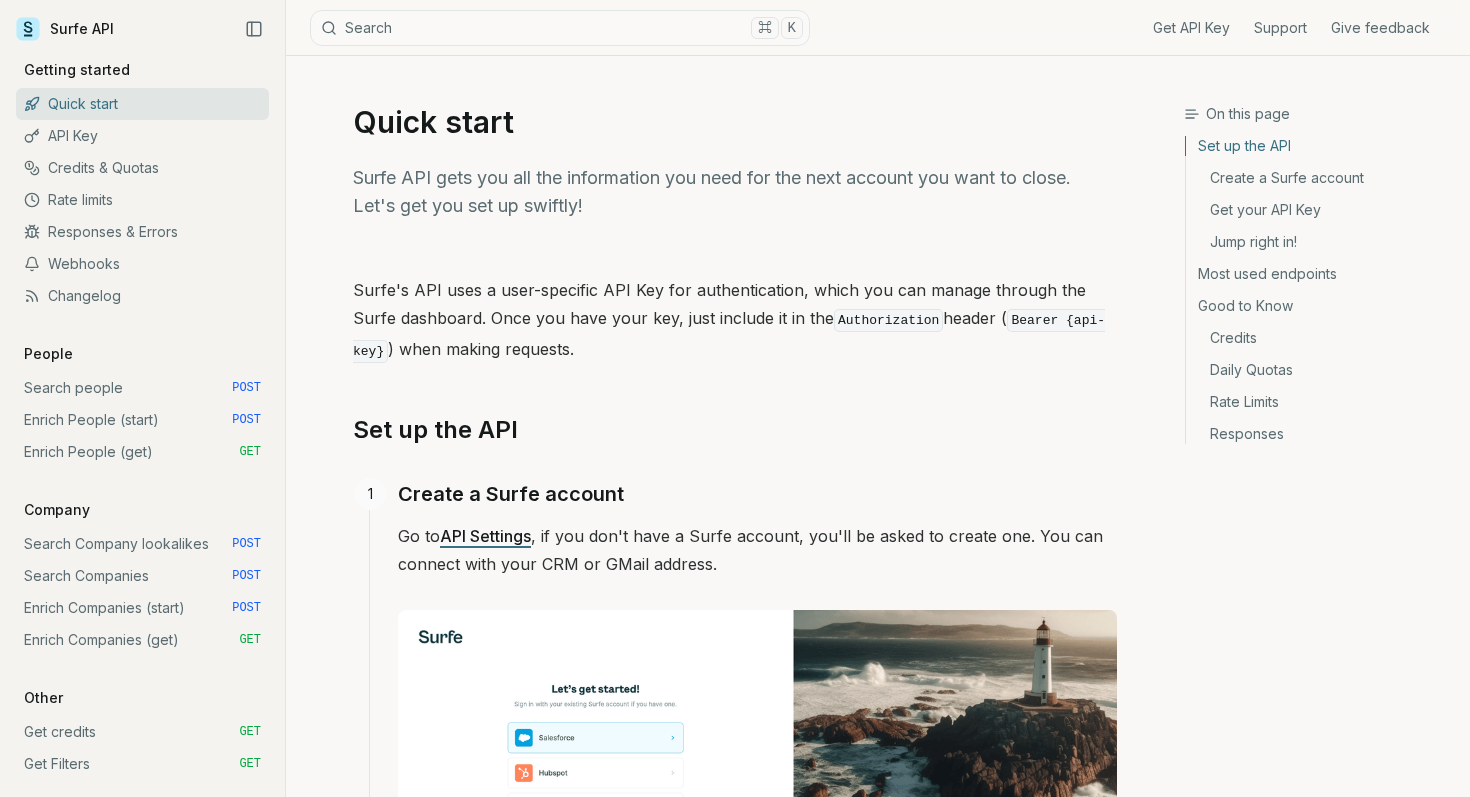 click on "API Key" at bounding box center (142, 136) 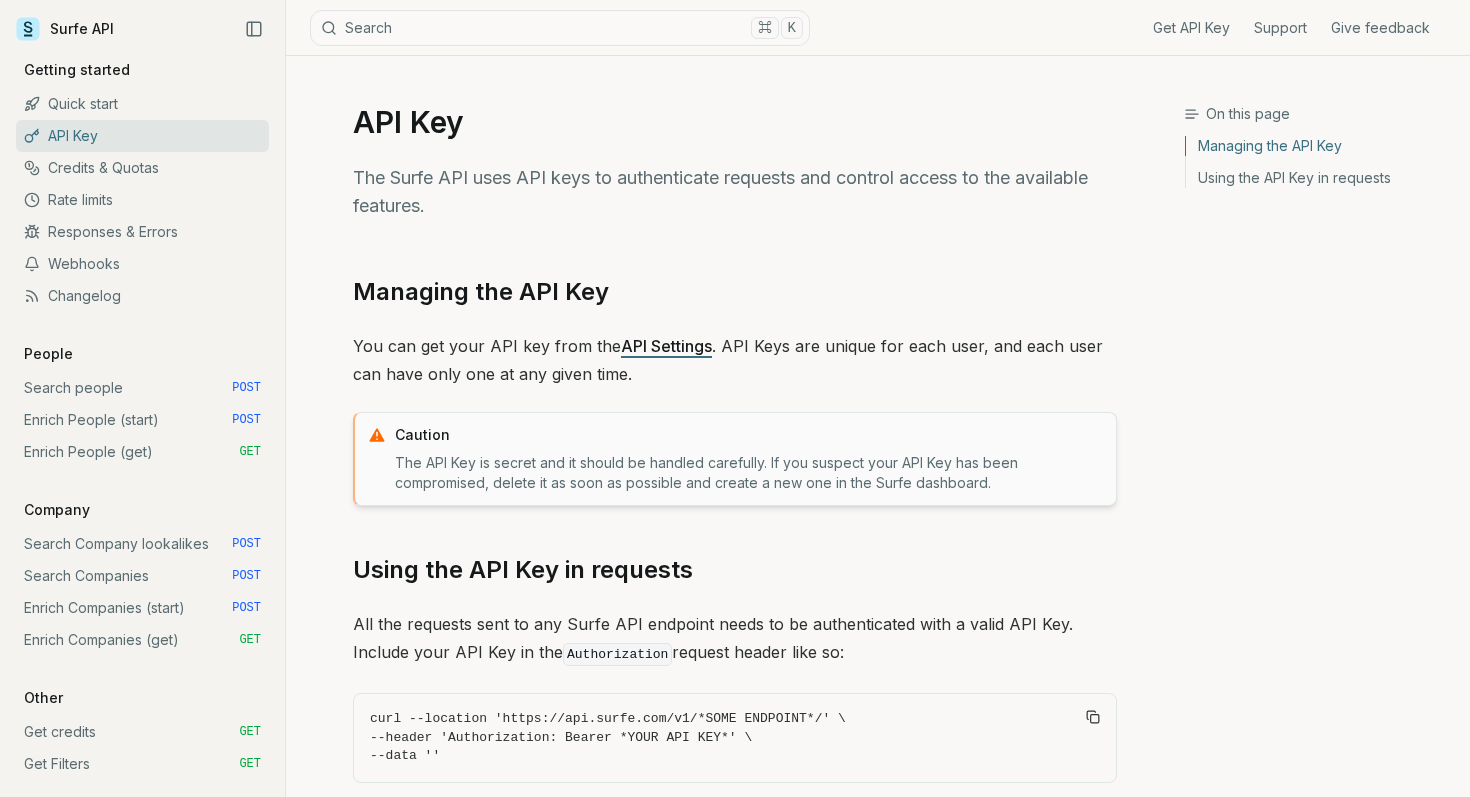 click on "API Key" at bounding box center [142, 136] 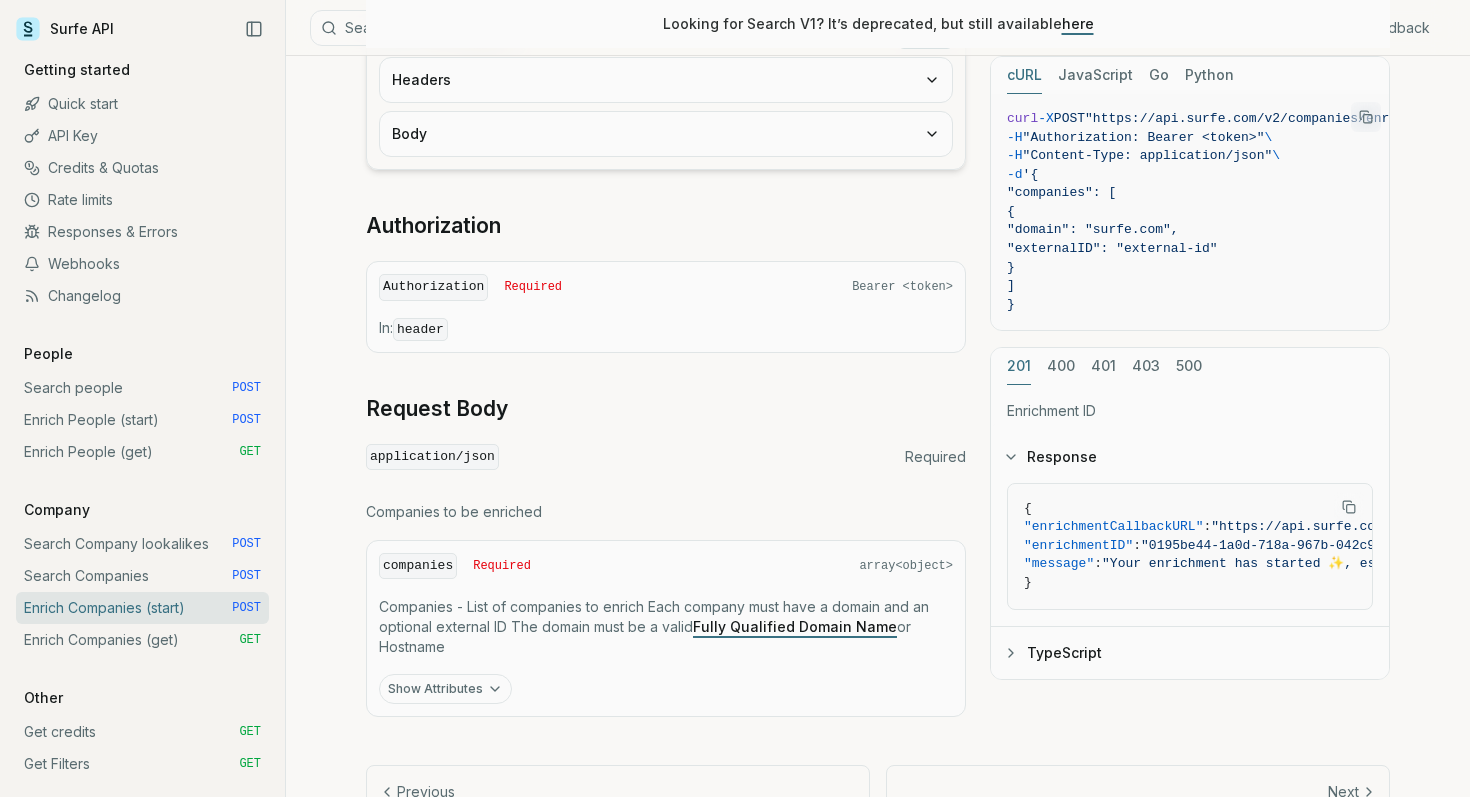 scroll, scrollTop: 481, scrollLeft: 0, axis: vertical 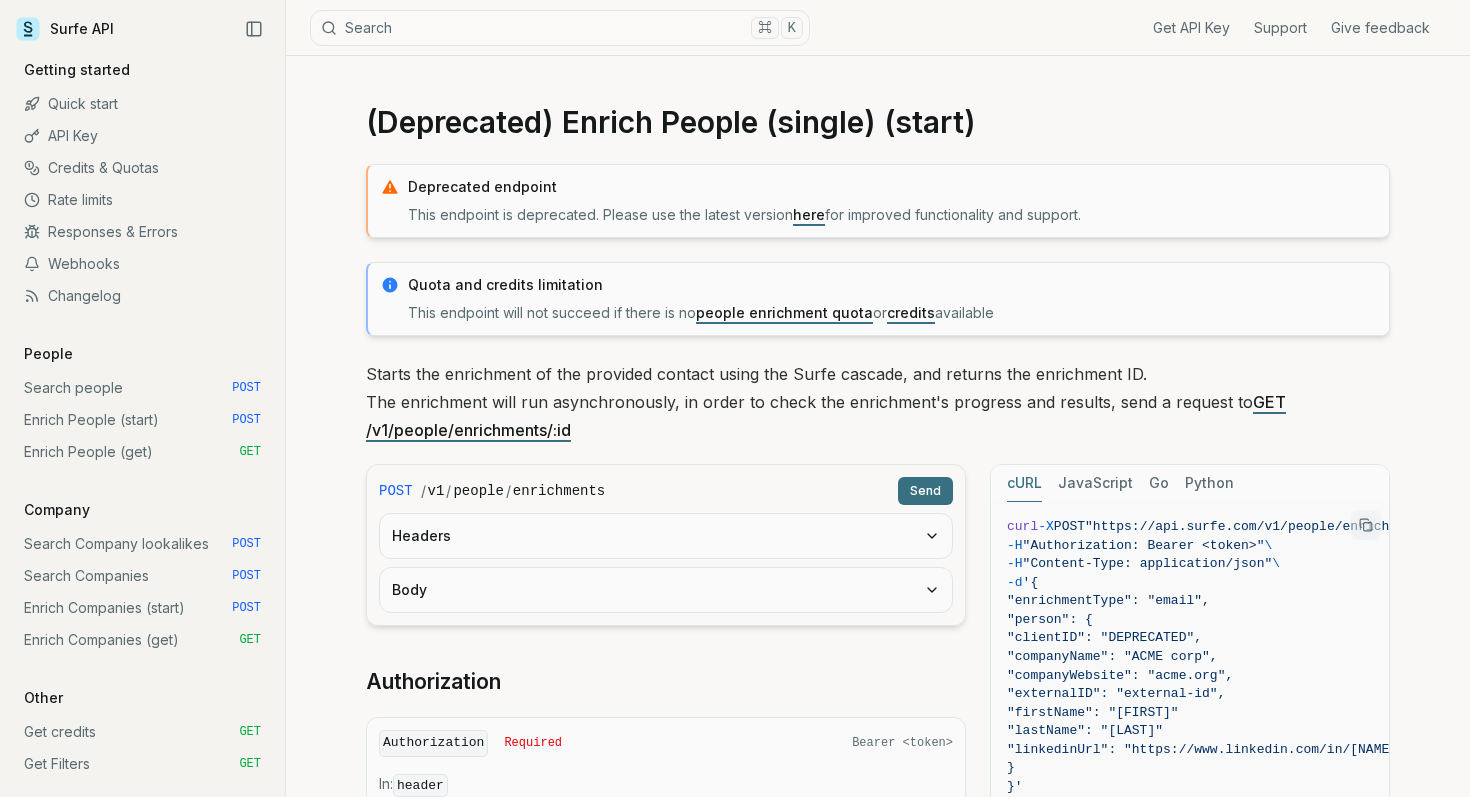 click on "Credits & Quotas" at bounding box center [142, 168] 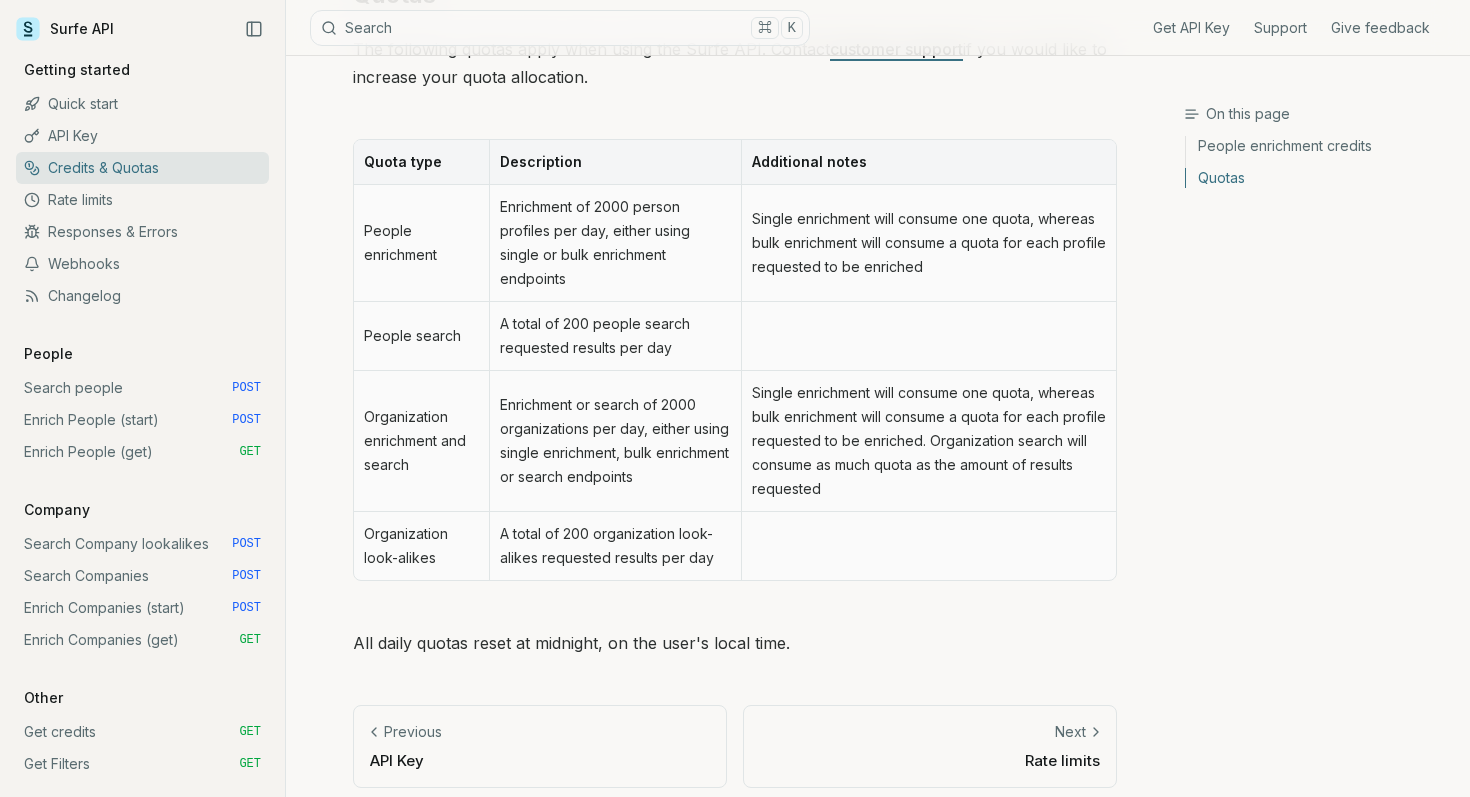 scroll, scrollTop: 932, scrollLeft: 0, axis: vertical 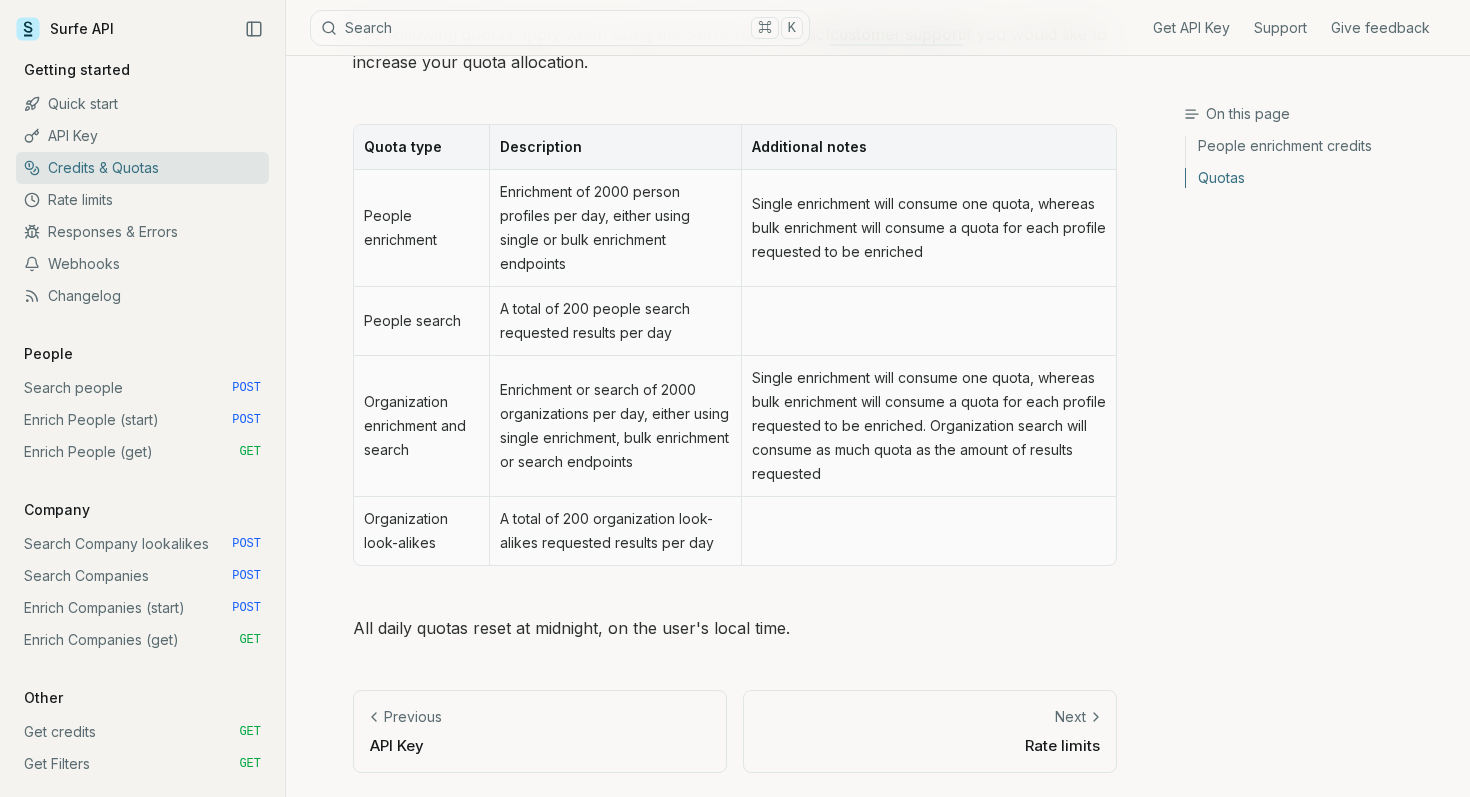 click on "API Key" at bounding box center (142, 136) 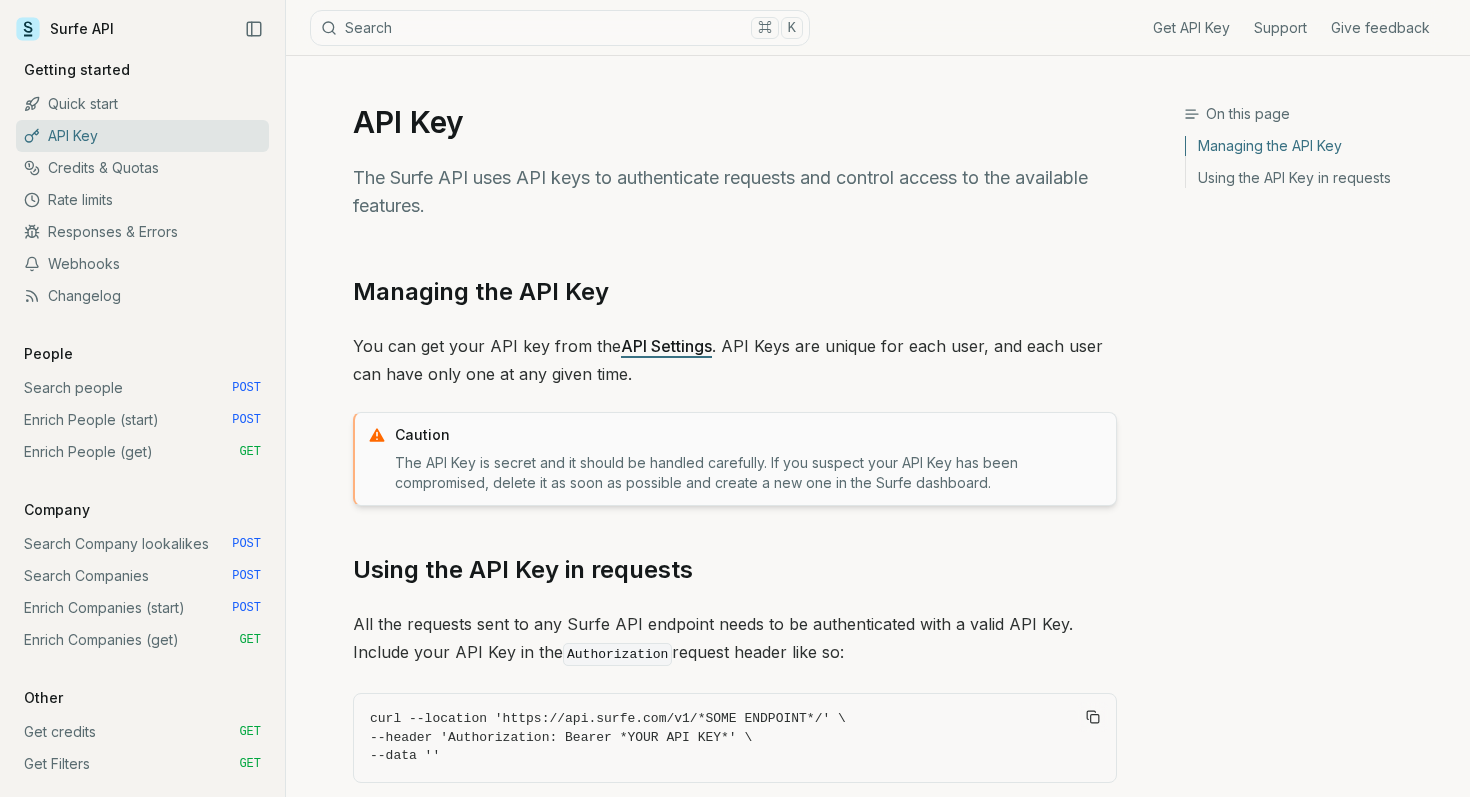 click on "API Settings" at bounding box center [666, 346] 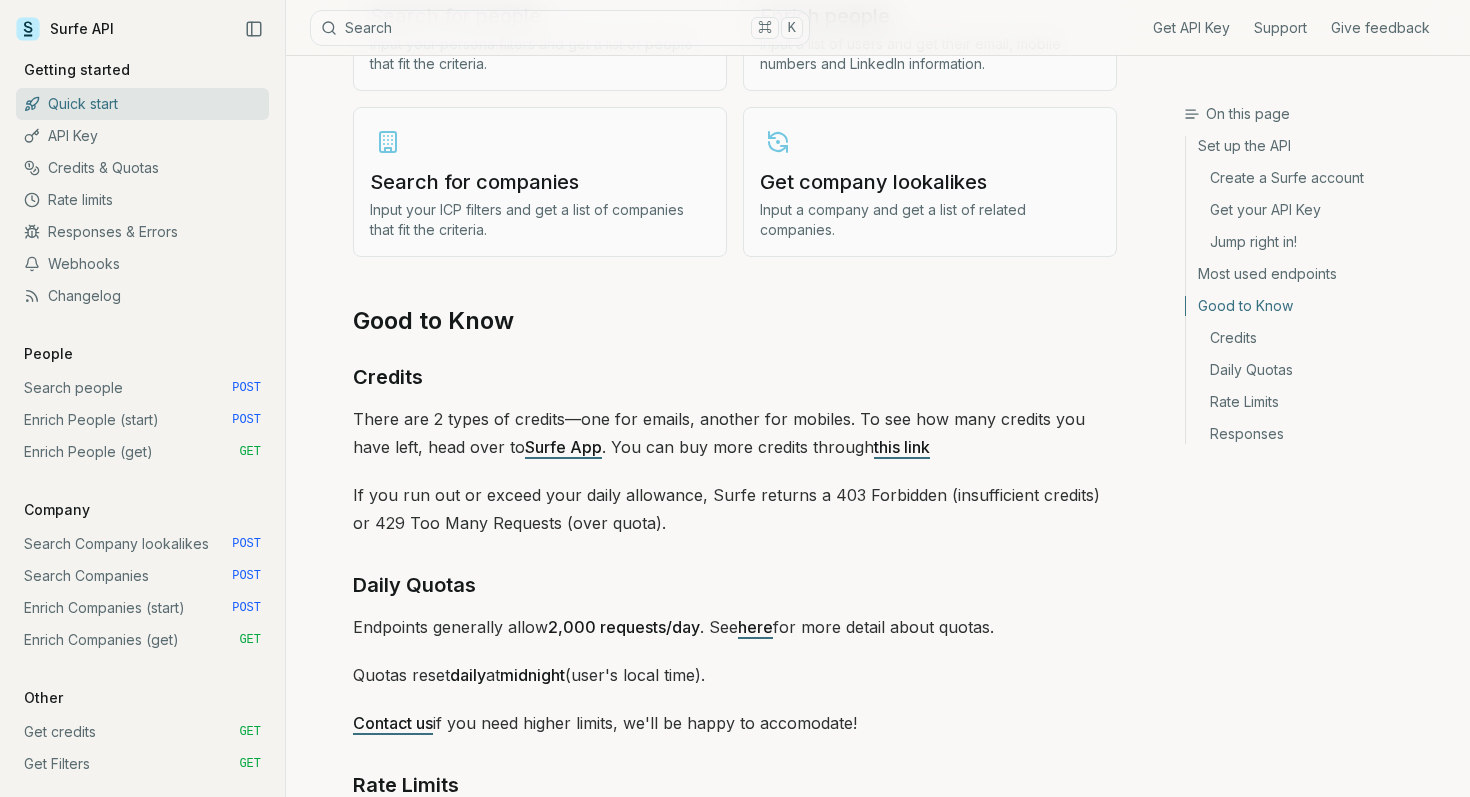 scroll, scrollTop: 2489, scrollLeft: 0, axis: vertical 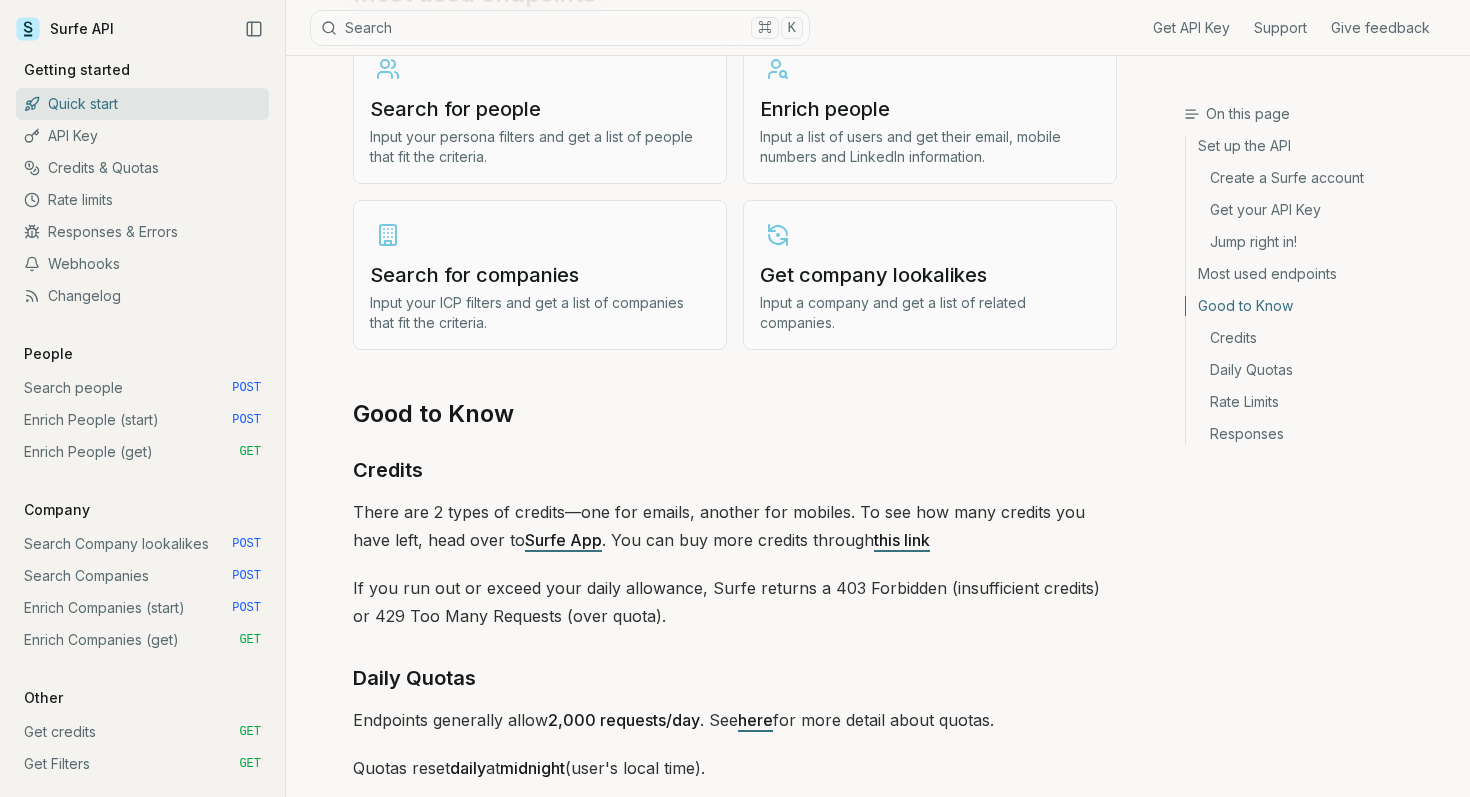 click on "Enrich Companies (get)   GET" at bounding box center (142, 640) 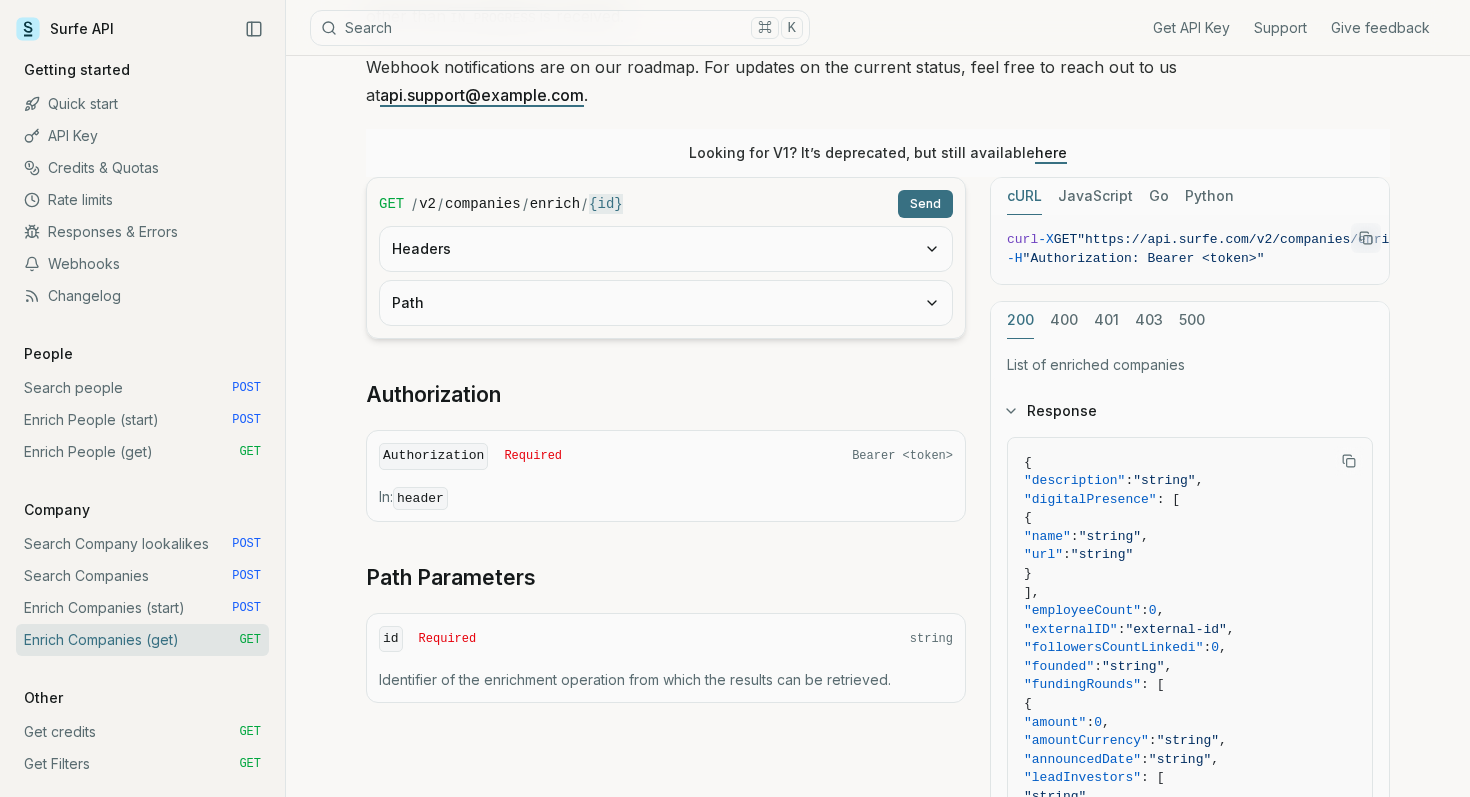 scroll, scrollTop: 335, scrollLeft: 0, axis: vertical 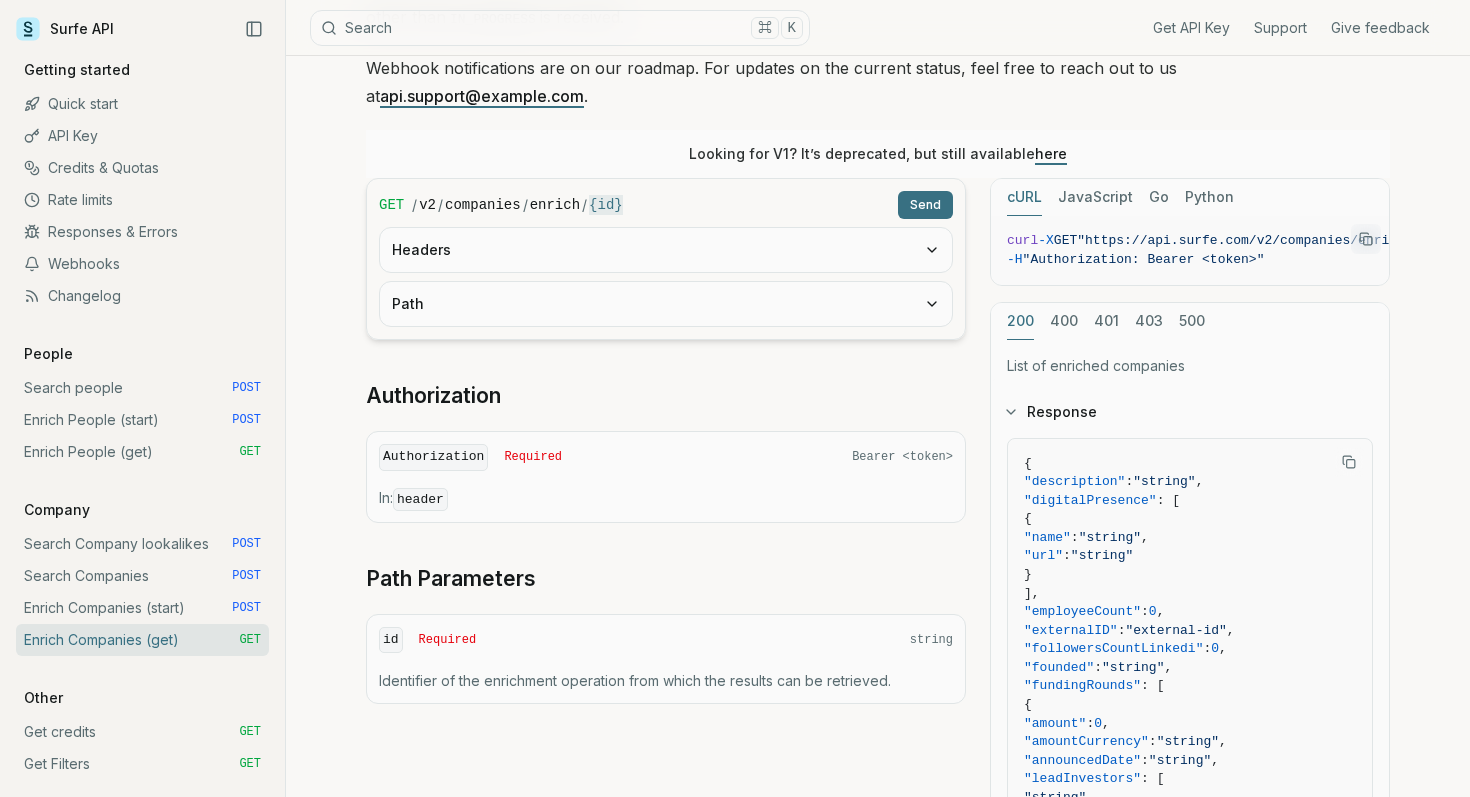 click on "Enrich Companies (start)   POST" at bounding box center (142, 608) 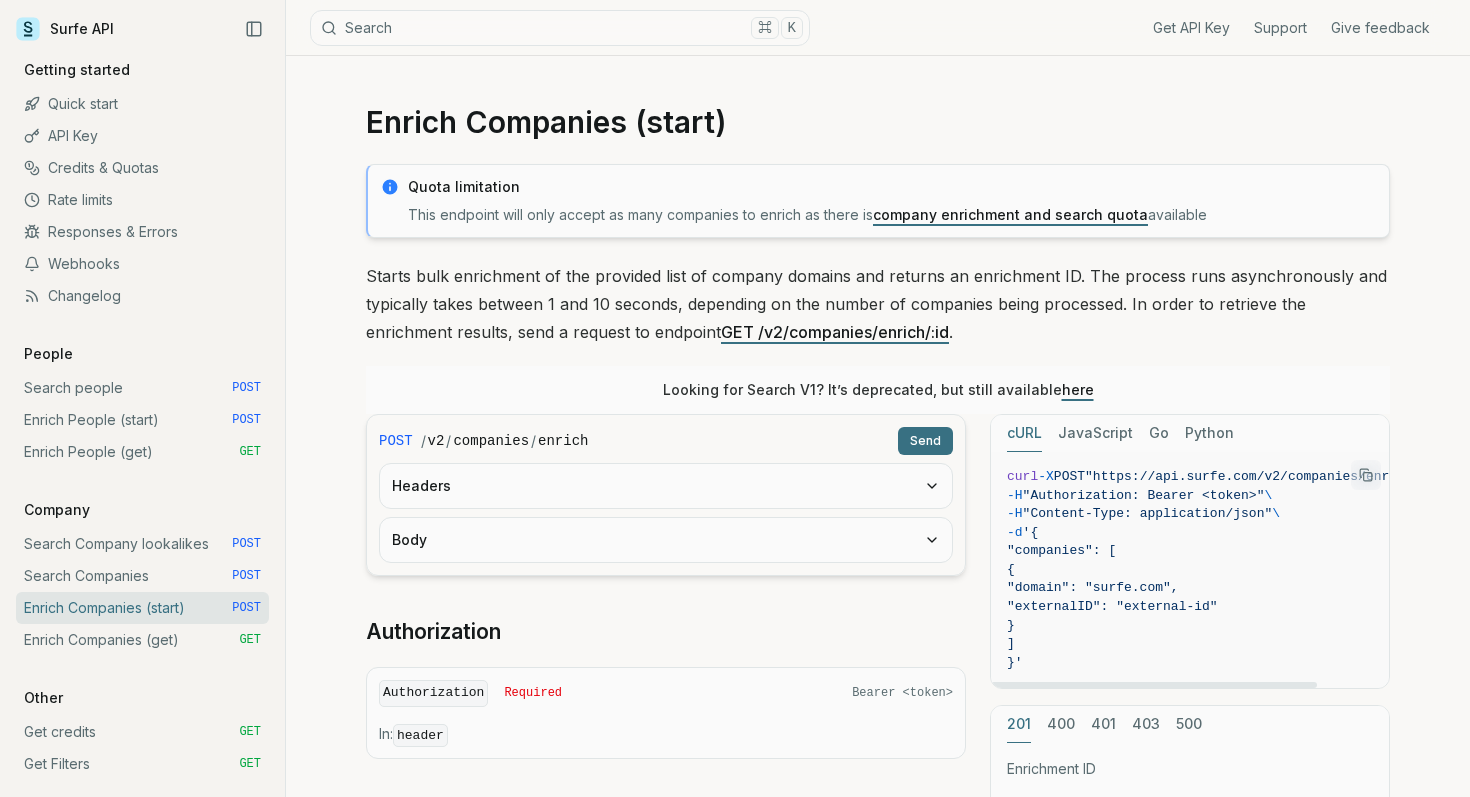 drag, startPoint x: 1072, startPoint y: 673, endPoint x: 997, endPoint y: 462, distance: 223.93303 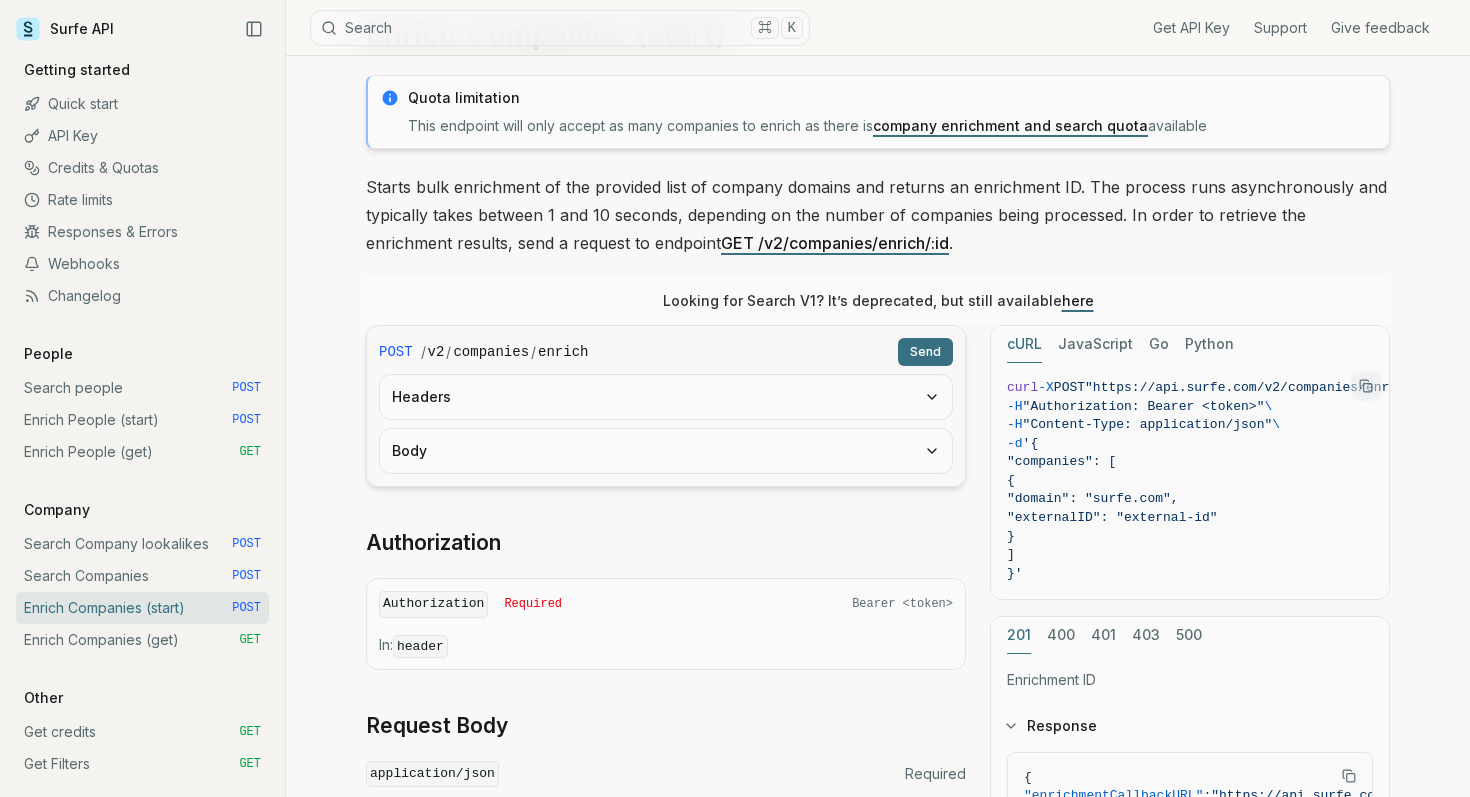 scroll, scrollTop: 93, scrollLeft: 0, axis: vertical 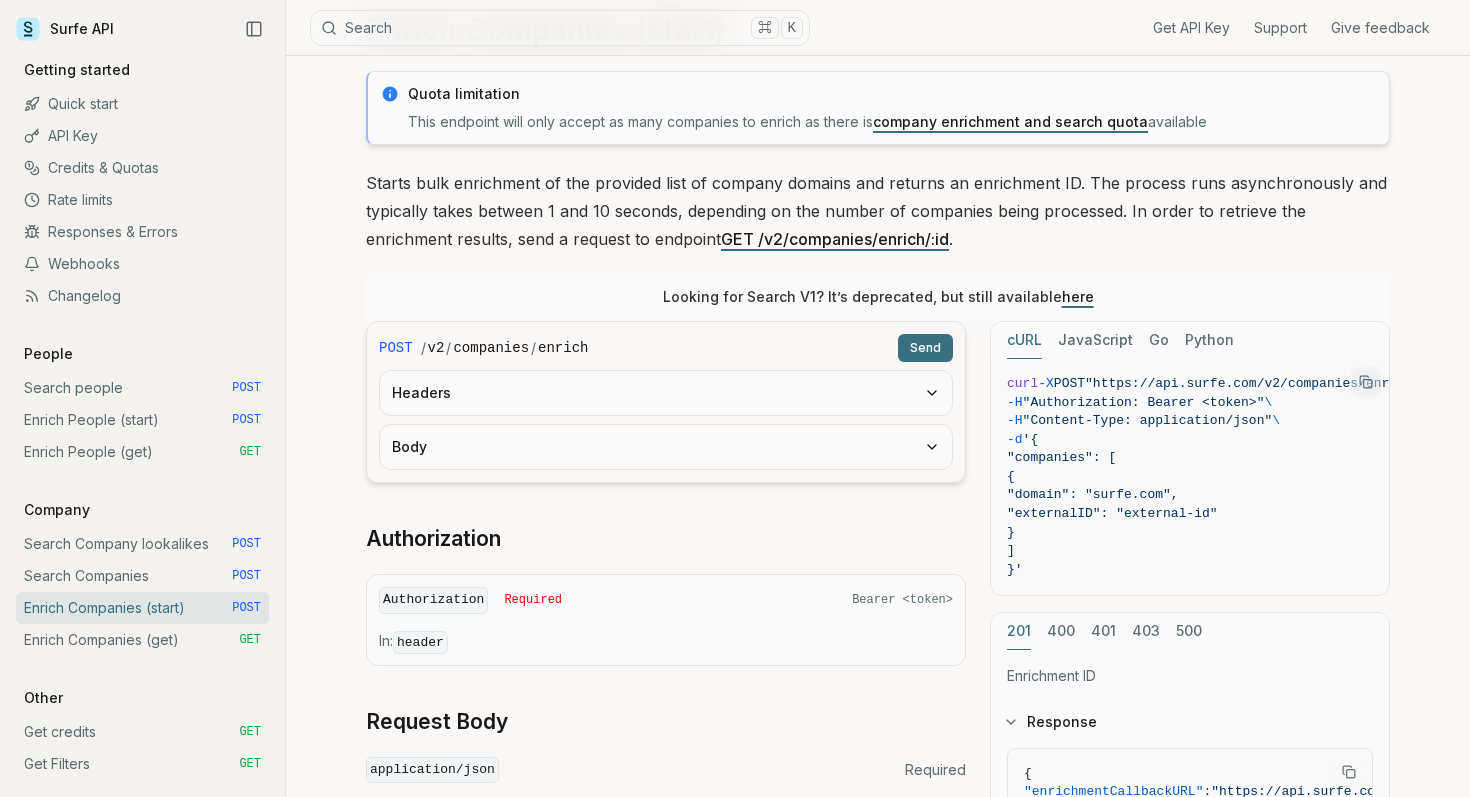 click on "Enrich Companies (get)   GET" at bounding box center [142, 640] 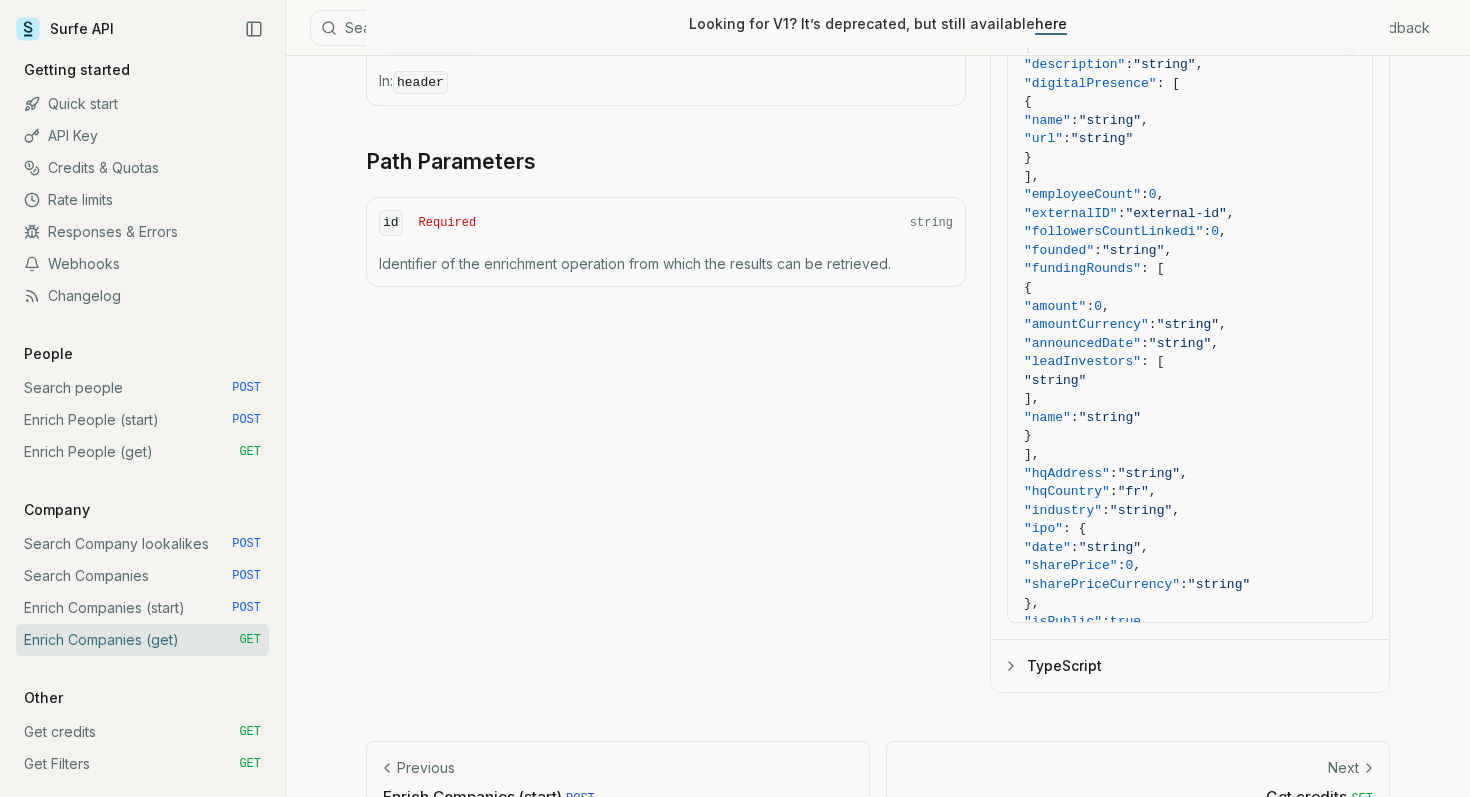 scroll, scrollTop: 754, scrollLeft: 0, axis: vertical 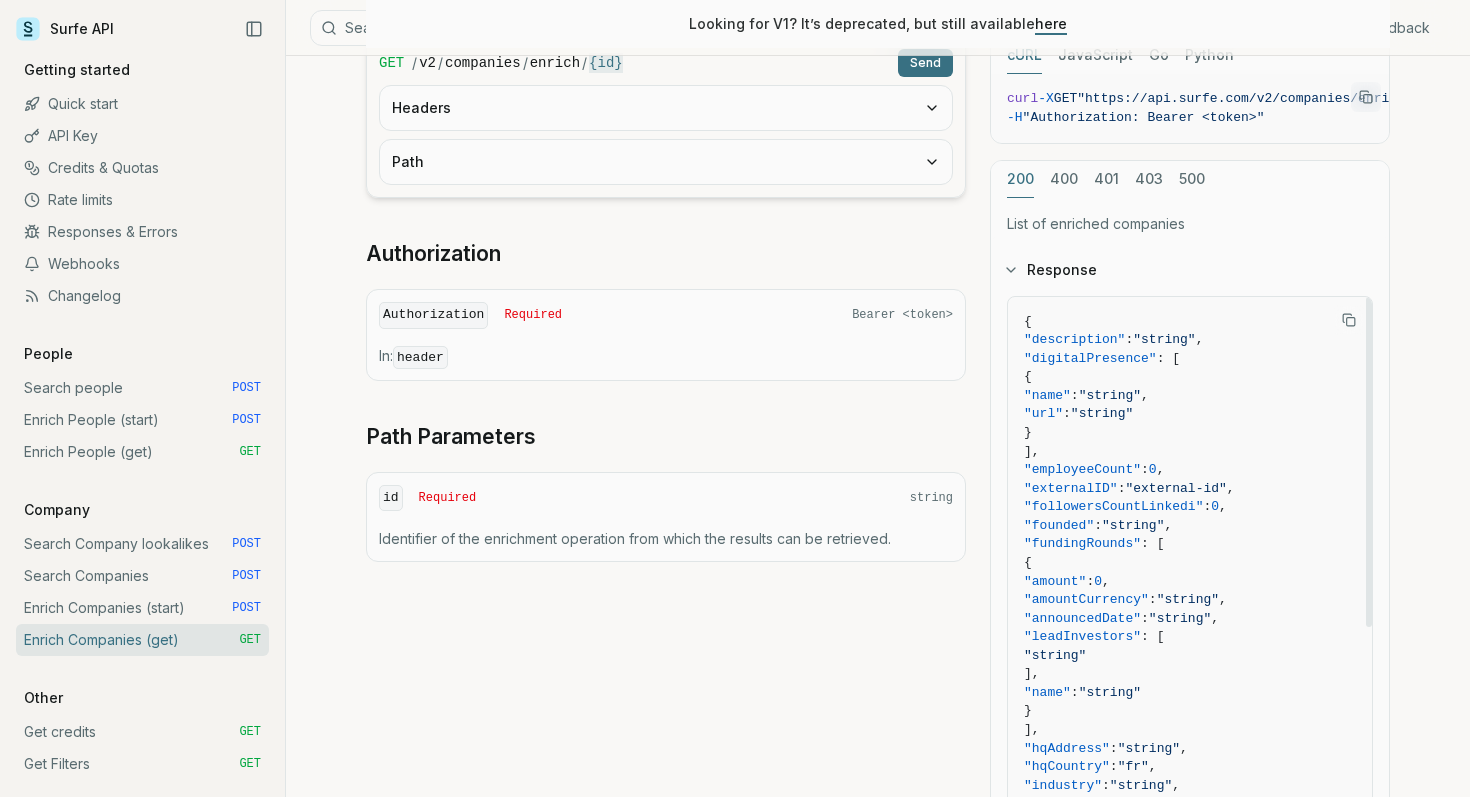 click at bounding box center [1349, 320] 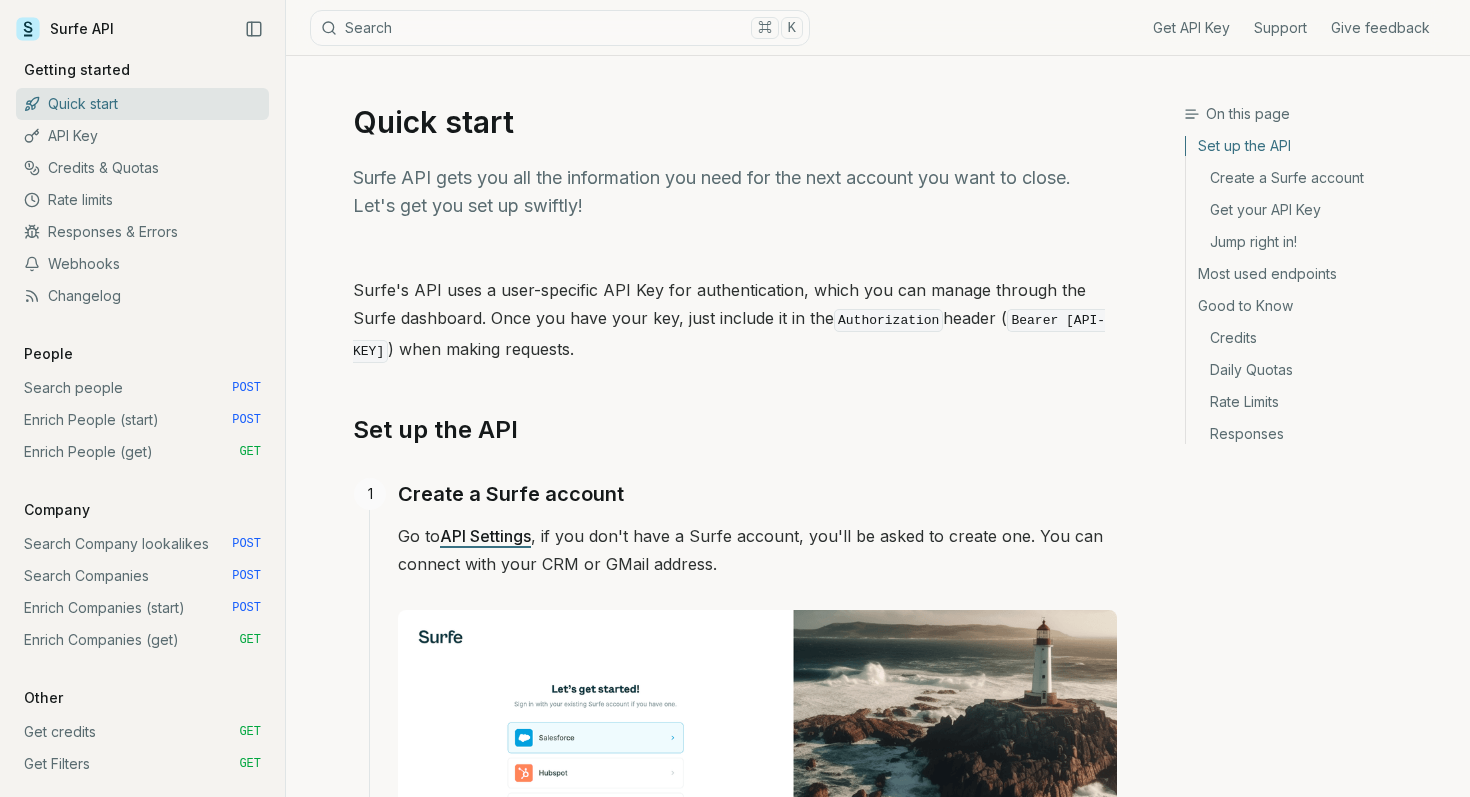 scroll, scrollTop: 0, scrollLeft: 0, axis: both 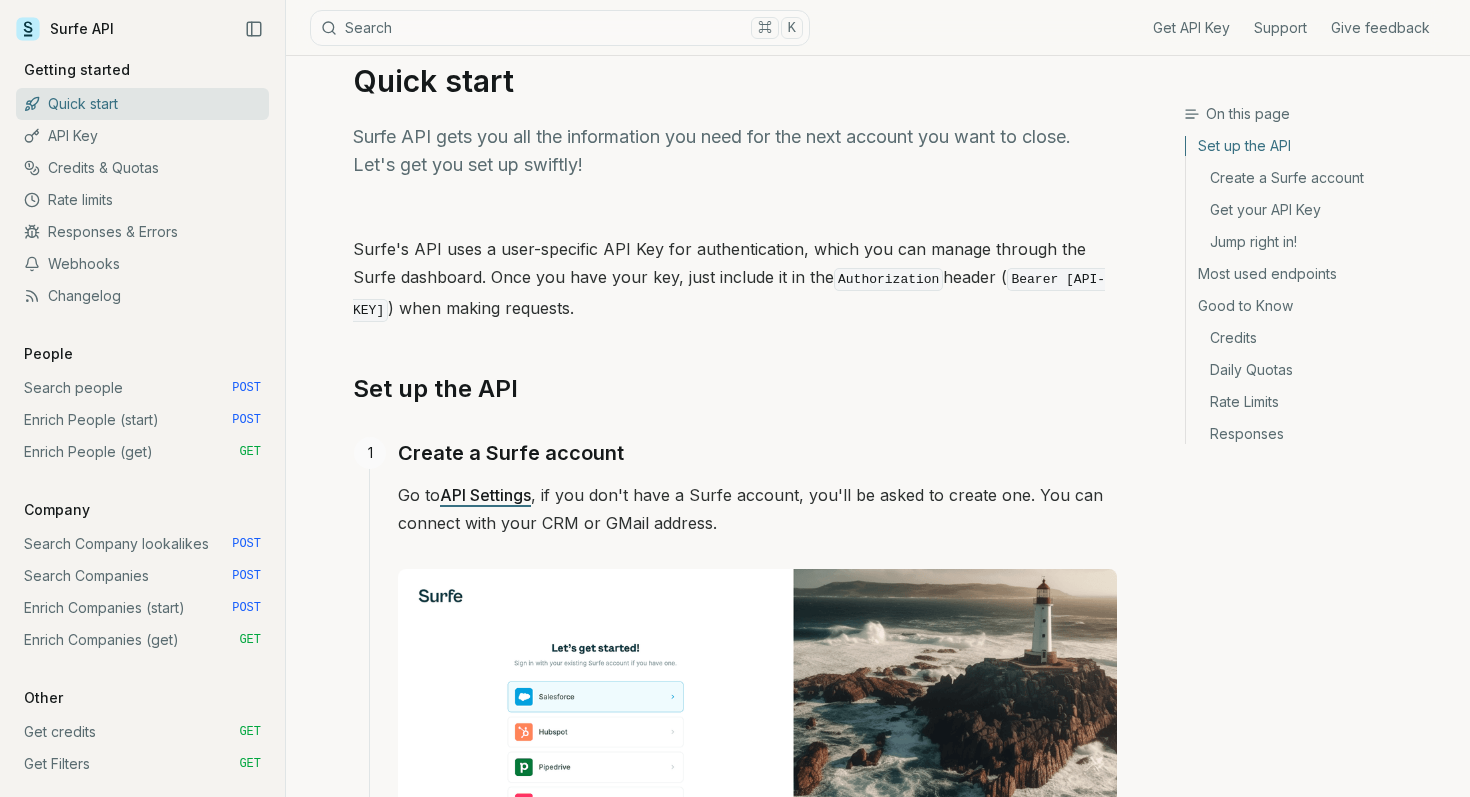 click on "Enrich Companies (get)   GET" at bounding box center [142, 640] 